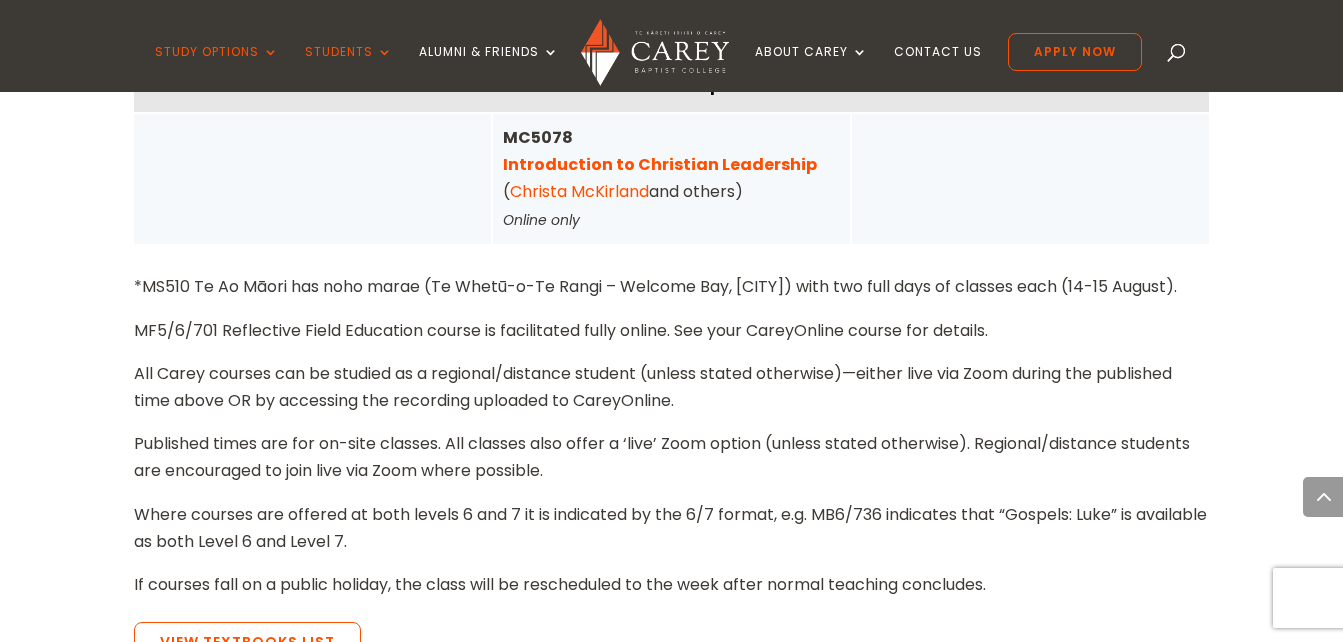 scroll, scrollTop: 3859, scrollLeft: 0, axis: vertical 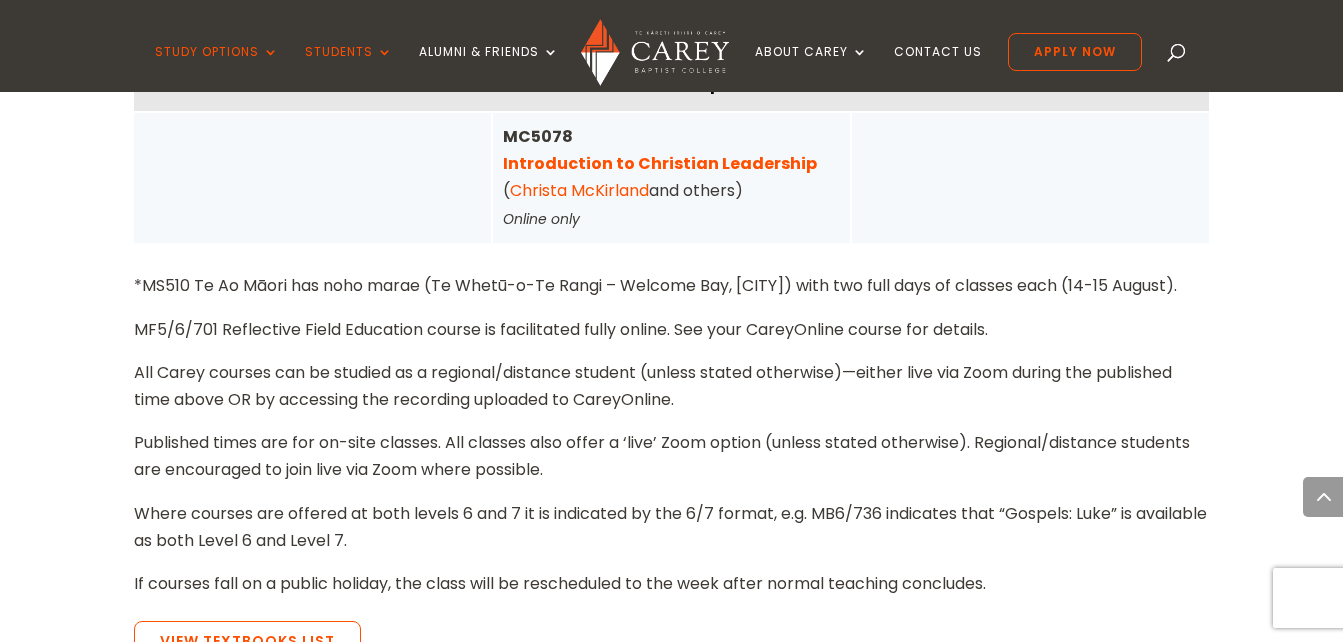 click on "All Carey courses can be studied as a regional/distance student (unless stated otherwise)—either live via Zoom during the published time above OR by accessing the recording uploaded to CareyOnline." at bounding box center [671, 394] 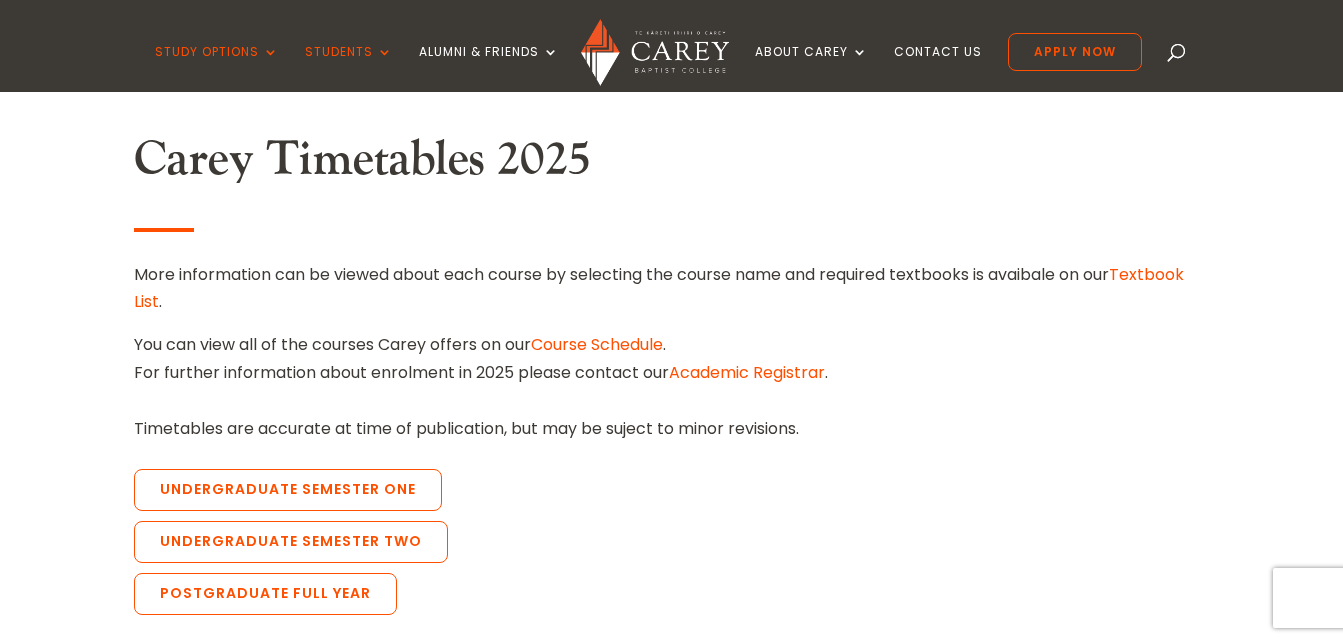 scroll, scrollTop: 542, scrollLeft: 0, axis: vertical 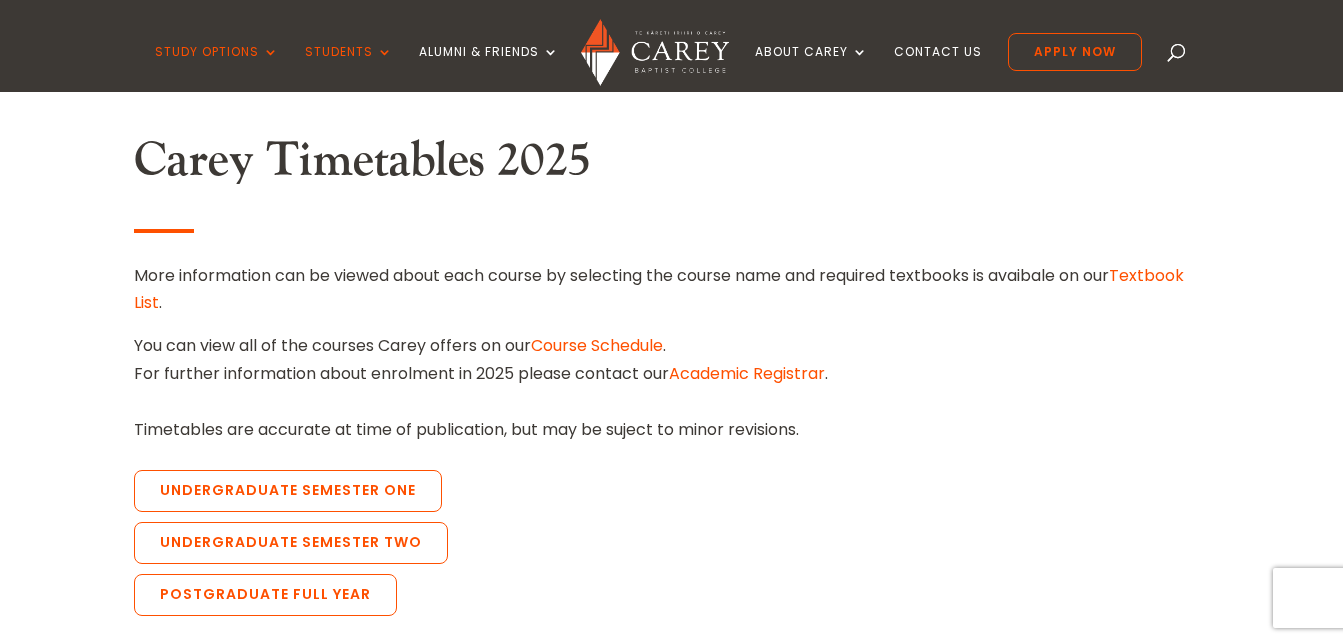 click on "Course Schedule" at bounding box center (597, 345) 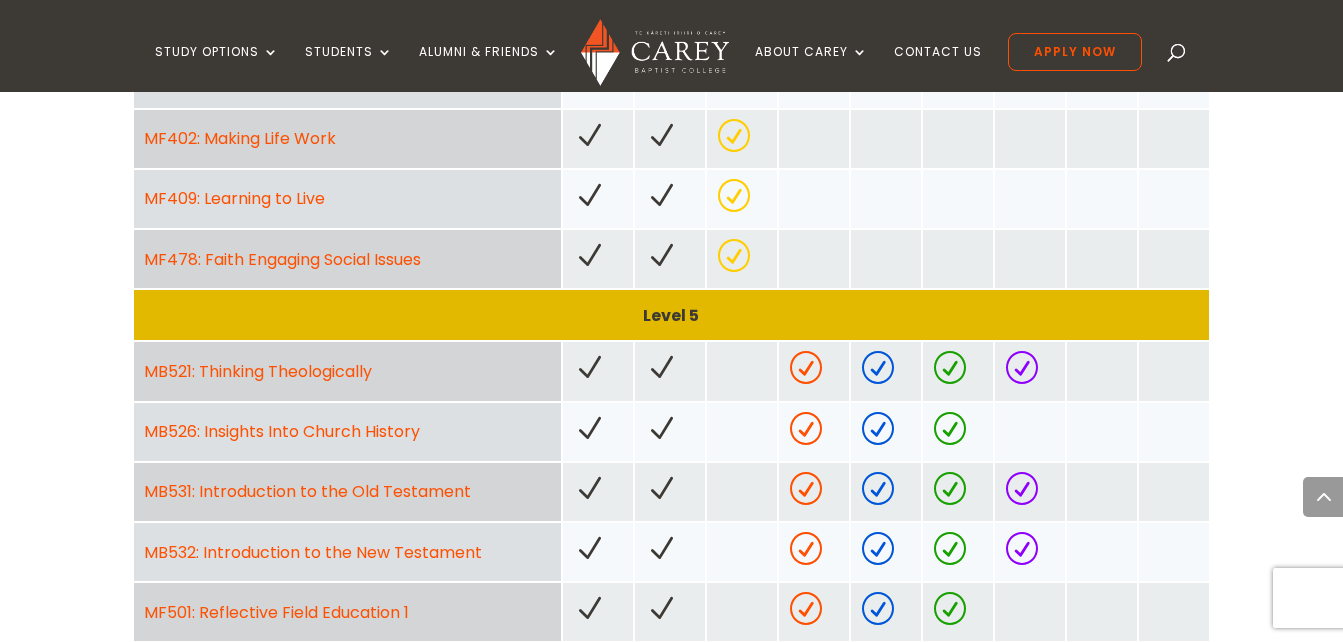 scroll, scrollTop: 1363, scrollLeft: 0, axis: vertical 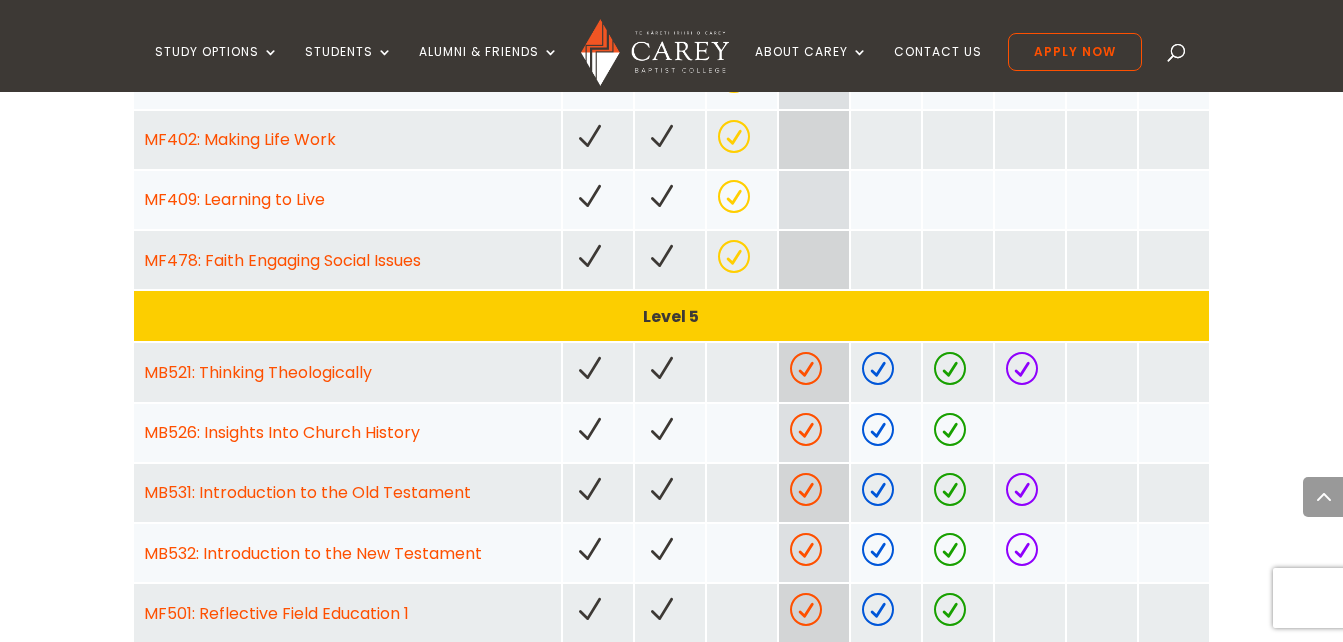 drag, startPoint x: 0, startPoint y: 0, endPoint x: 43, endPoint y: 295, distance: 298.11743 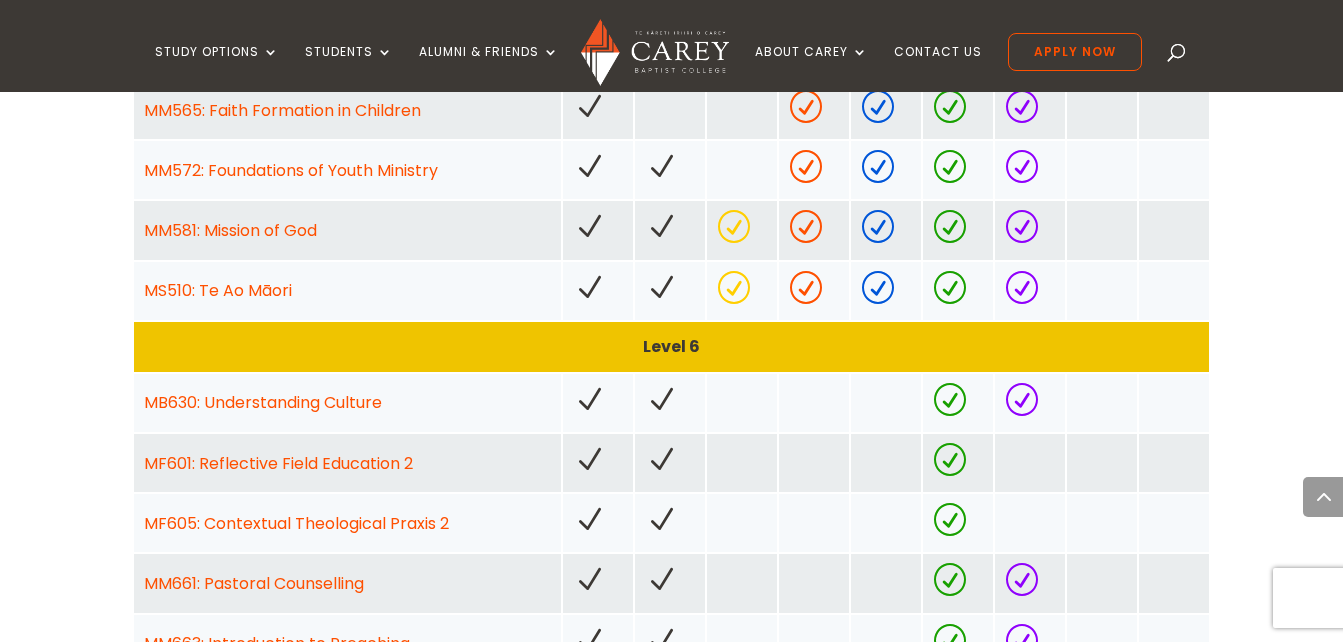 scroll, scrollTop: 1921, scrollLeft: 0, axis: vertical 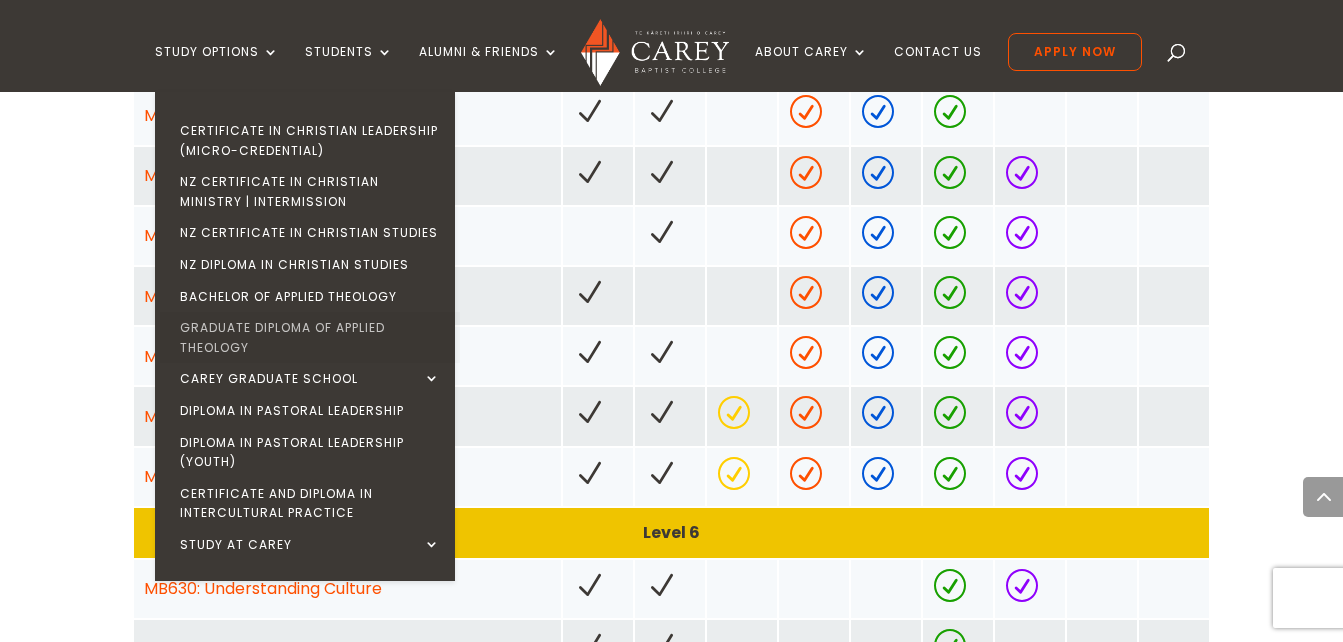click on "Graduate Diploma of Applied Theology" at bounding box center [310, 337] 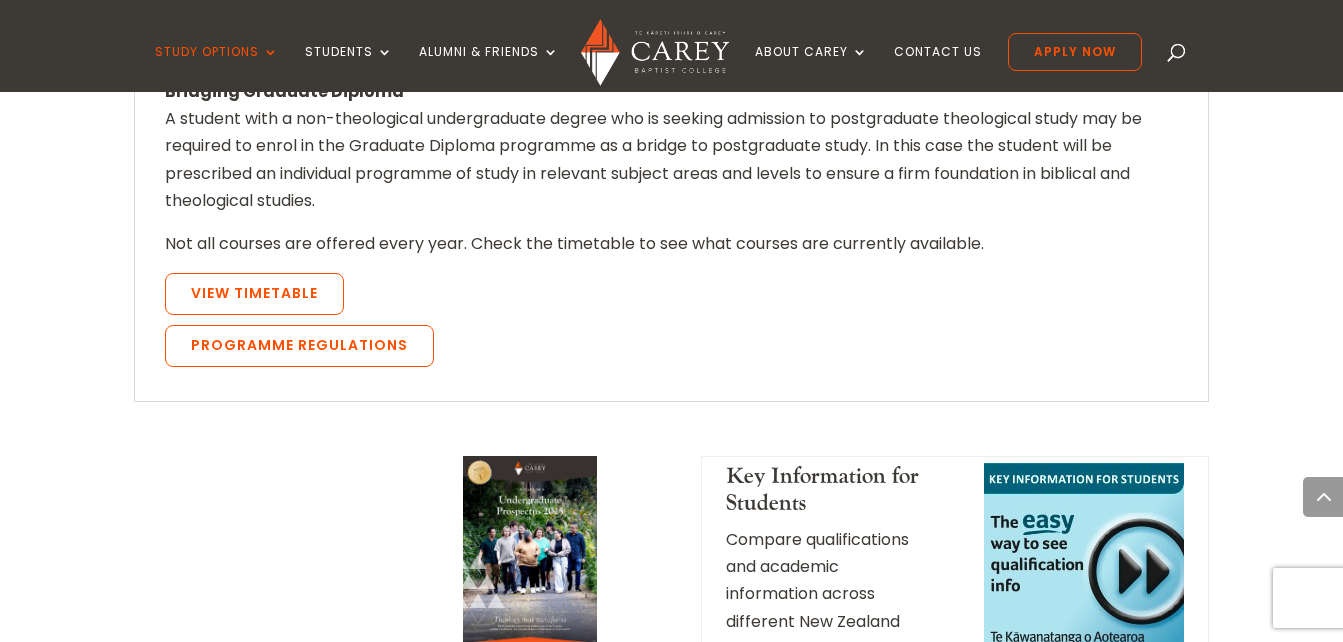 scroll, scrollTop: 2041, scrollLeft: 0, axis: vertical 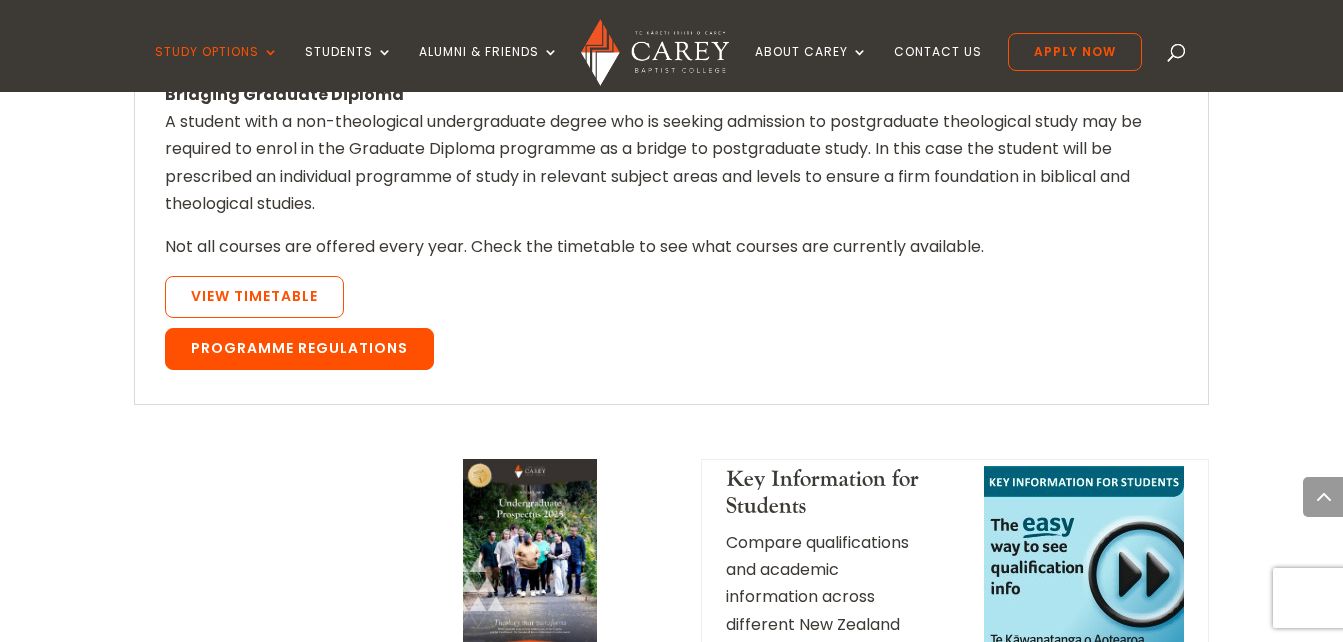 click on "Programme Regulations" at bounding box center (299, 349) 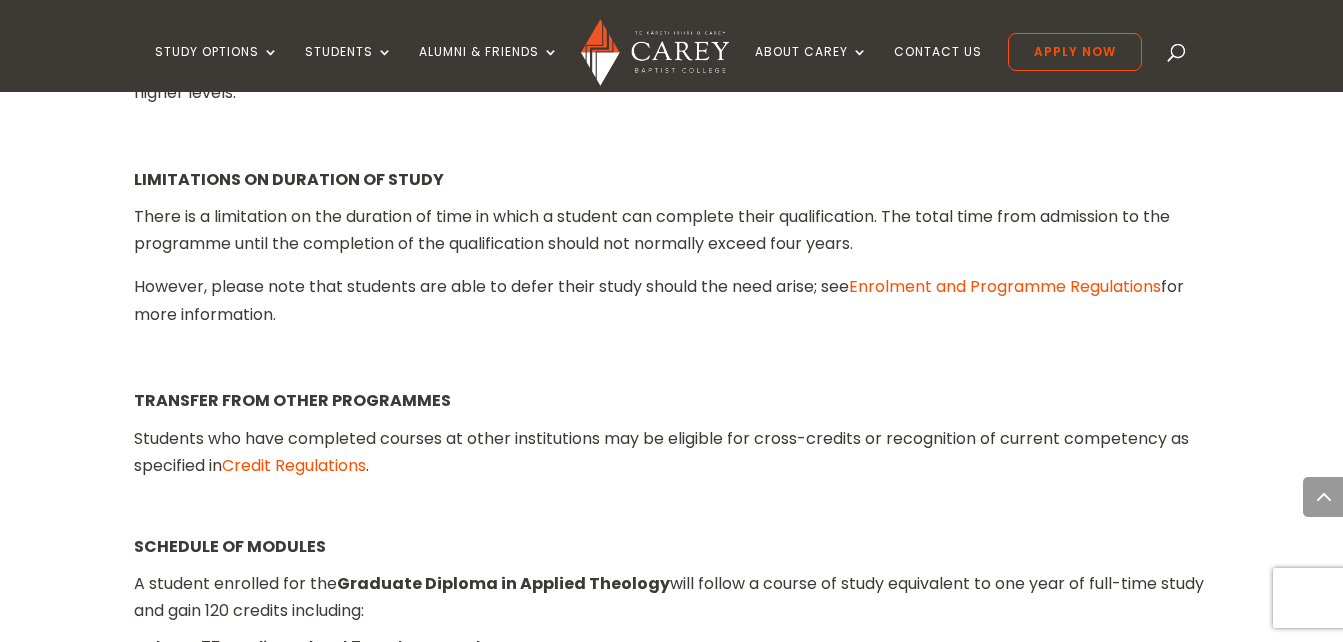 scroll, scrollTop: 2331, scrollLeft: 0, axis: vertical 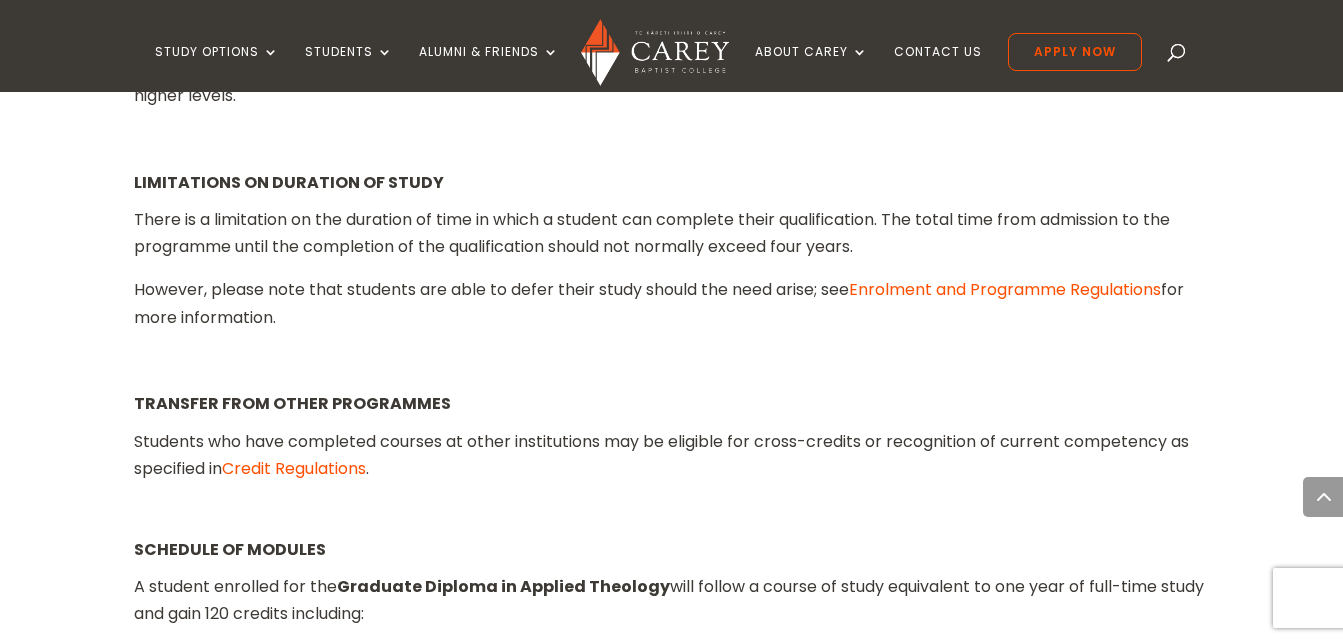 click on "Credit Regulations" at bounding box center (294, 468) 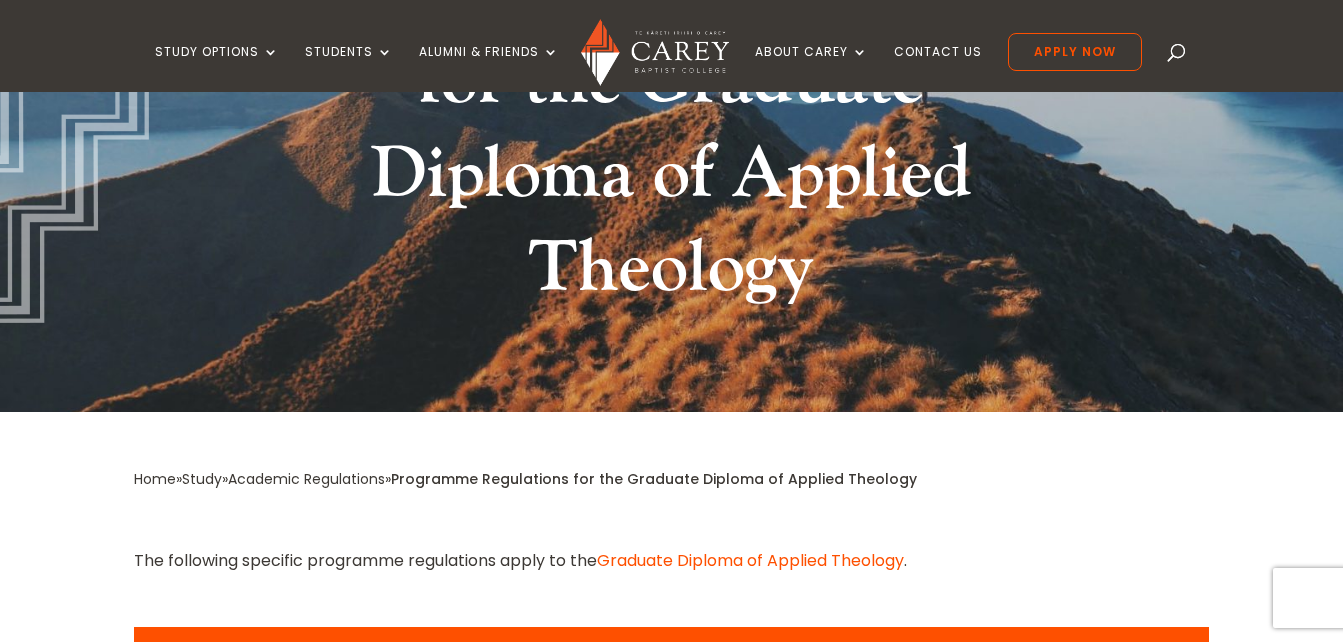 scroll, scrollTop: 407, scrollLeft: 0, axis: vertical 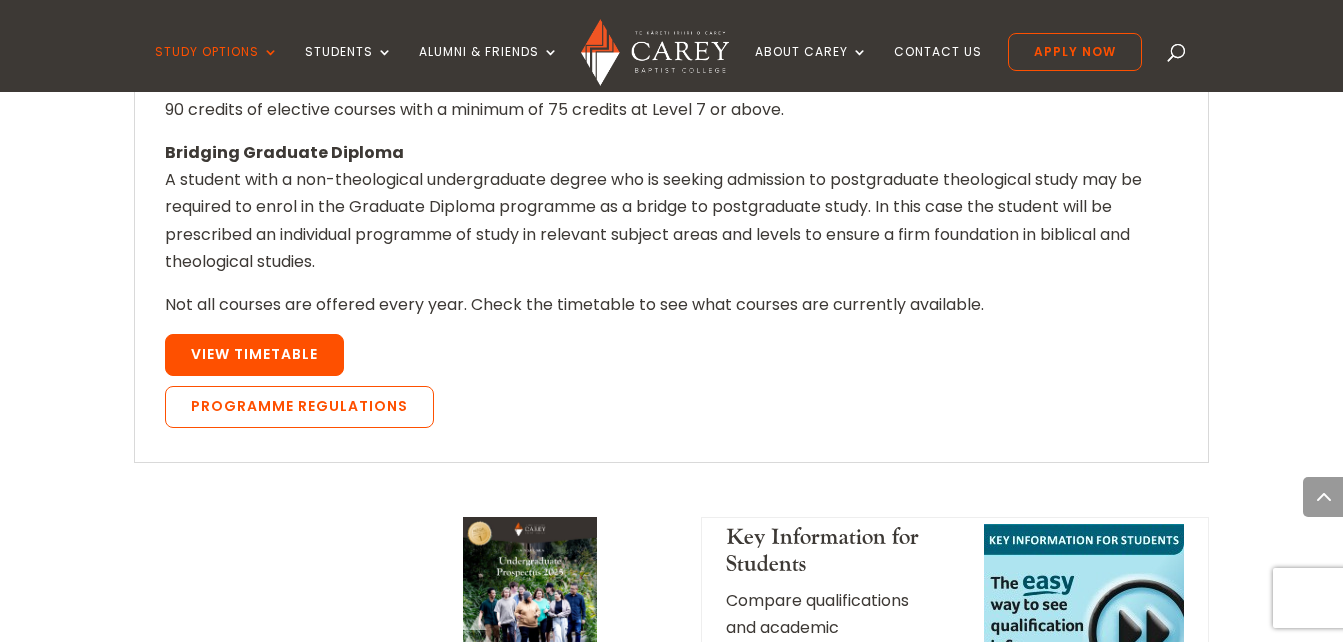 click on "View Timetable" at bounding box center (254, 355) 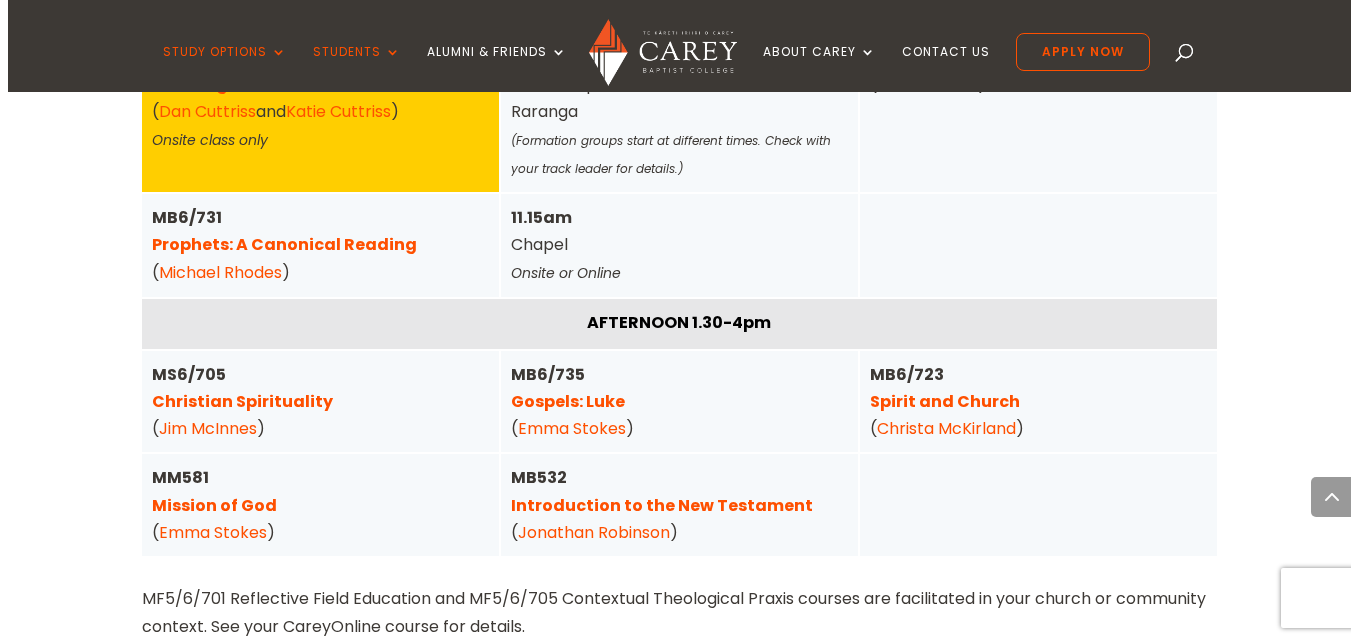 scroll, scrollTop: 1621, scrollLeft: 0, axis: vertical 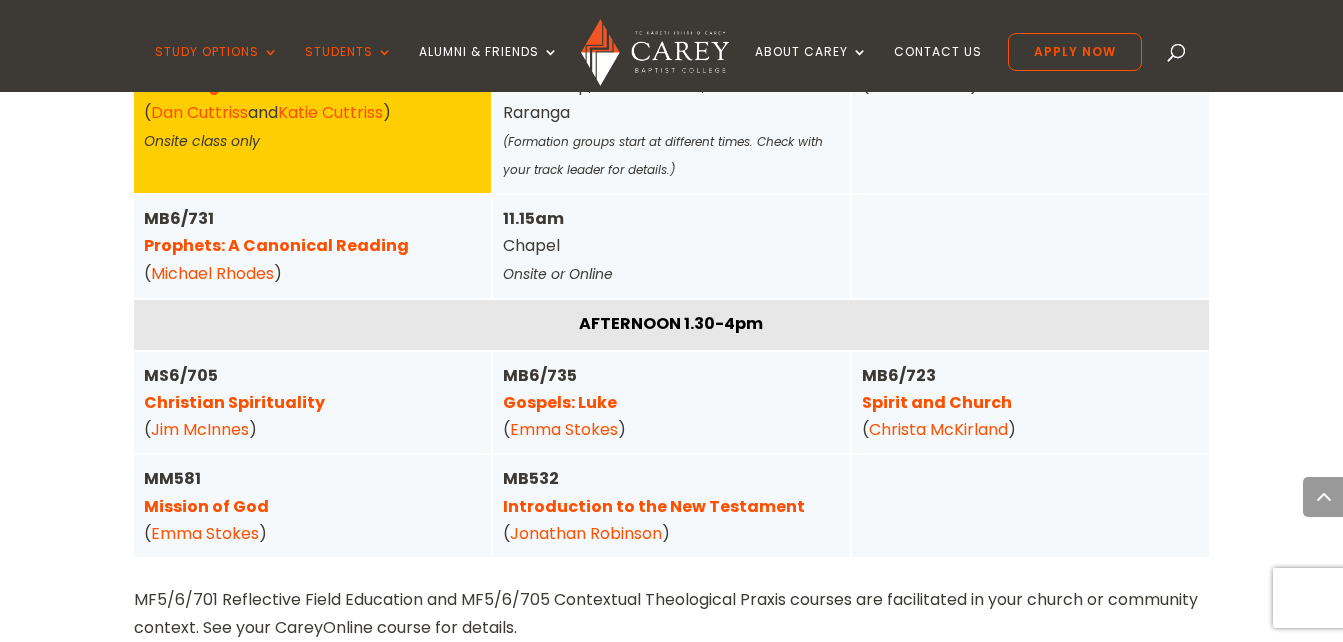 click on "Prophets: A Canonical Reading" at bounding box center (276, 245) 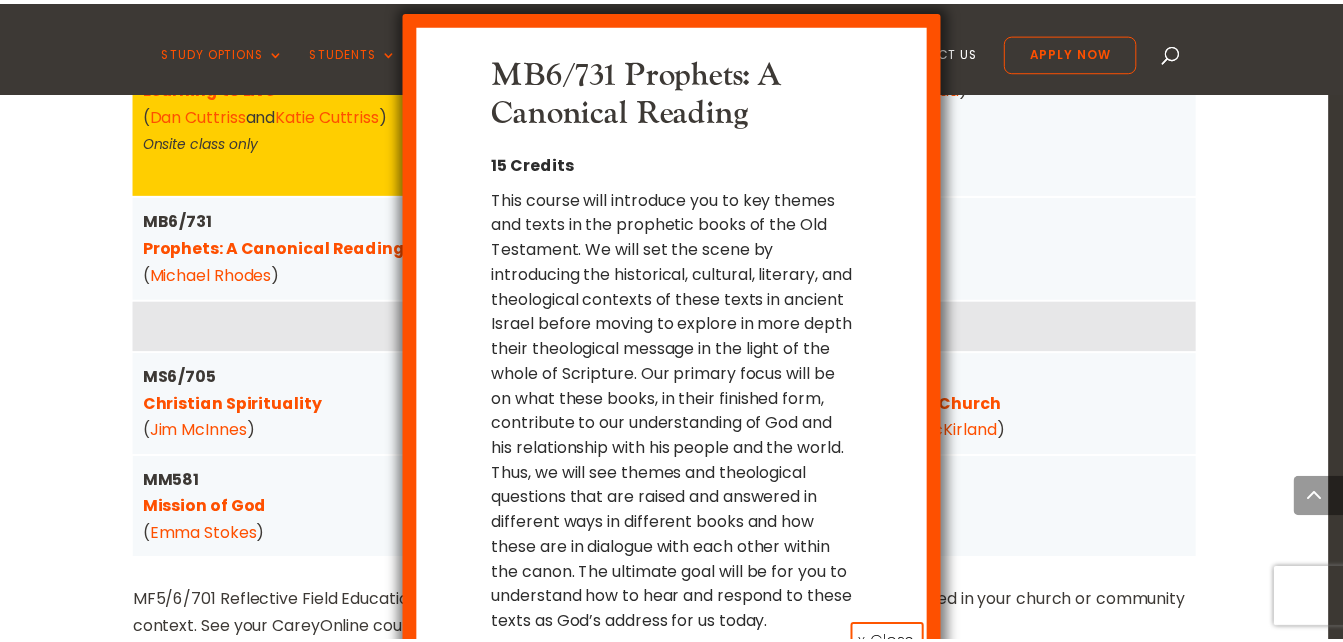 scroll, scrollTop: 63, scrollLeft: 0, axis: vertical 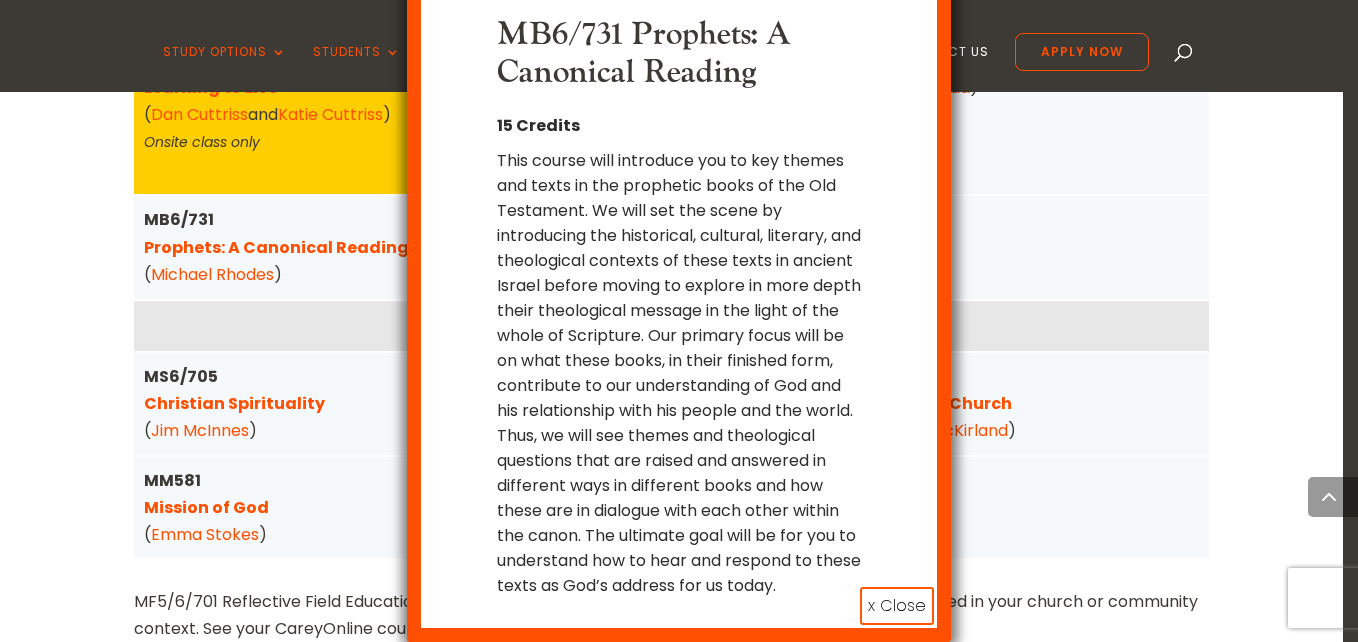 click on "x Close" at bounding box center [897, 606] 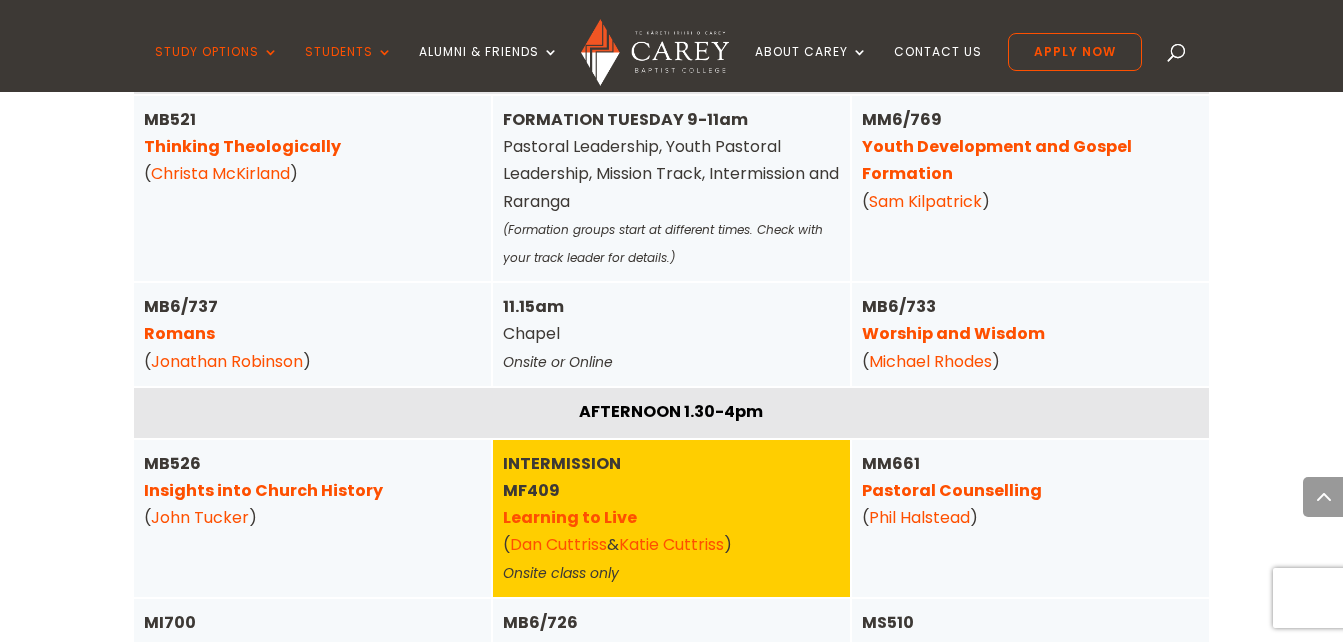 scroll, scrollTop: 3115, scrollLeft: 0, axis: vertical 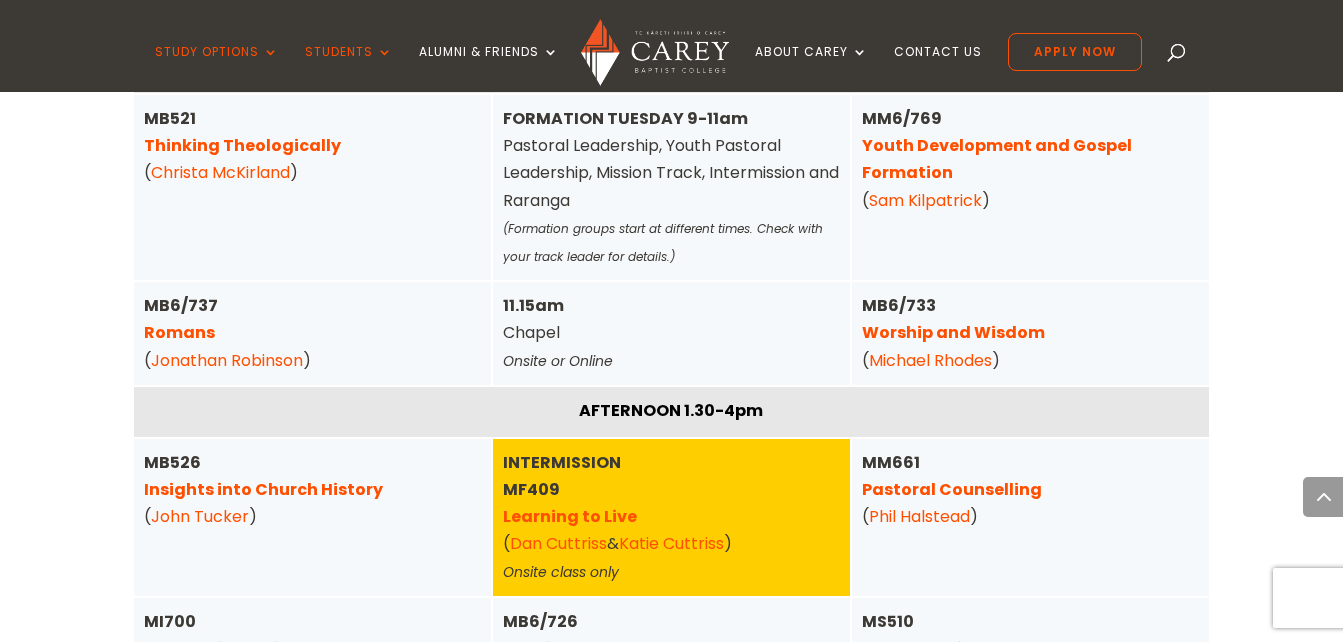 click on "Youth Development and Gospel Formation" at bounding box center (997, 159) 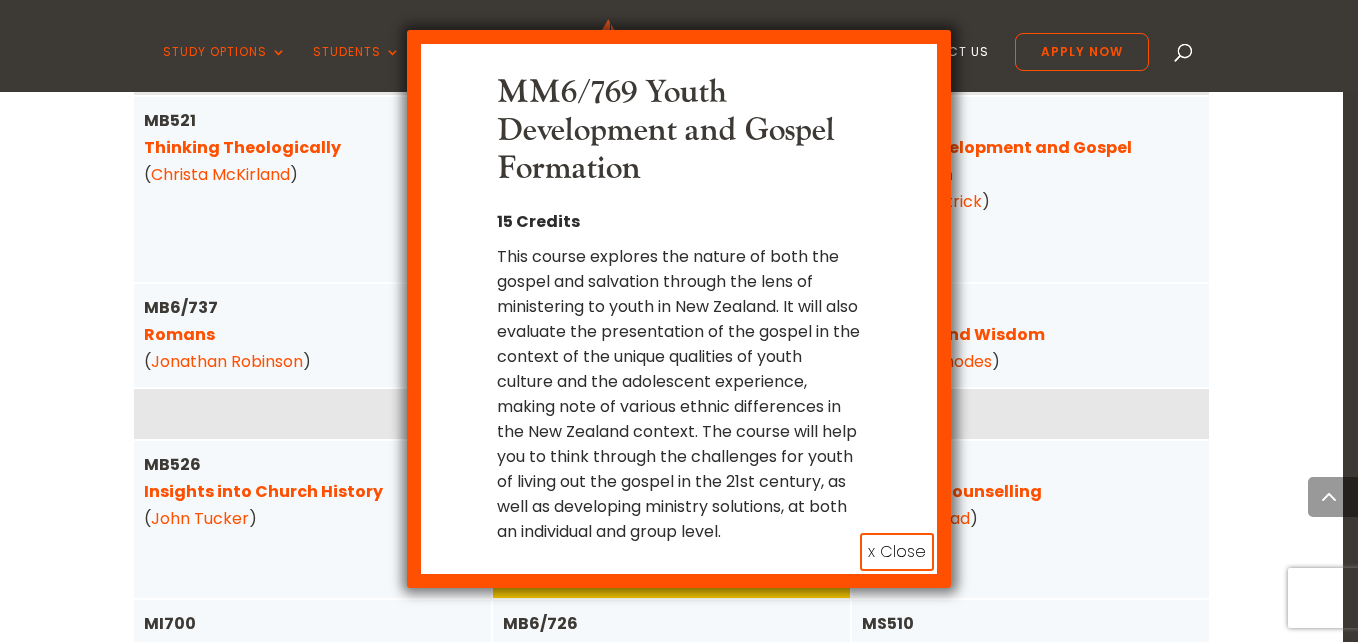 click on "[COURSE CODE] Youth Development and Gospel Formation
15 Credits
This course explores the nature of both the gospel and salvation through the lens of ministering to youth in [COUNTRY]. It will also evaluate the presentation of the gospel in the context of the unique qualities of youth culture and the adolescent experience, making note of various ethnic differences in the [COUNTRY] context. The course will help you to think through the challenges for youth of living out the gospel in the 21st century, as well as developing ministry solutions, at both an individual and group level." at bounding box center [679, 309] 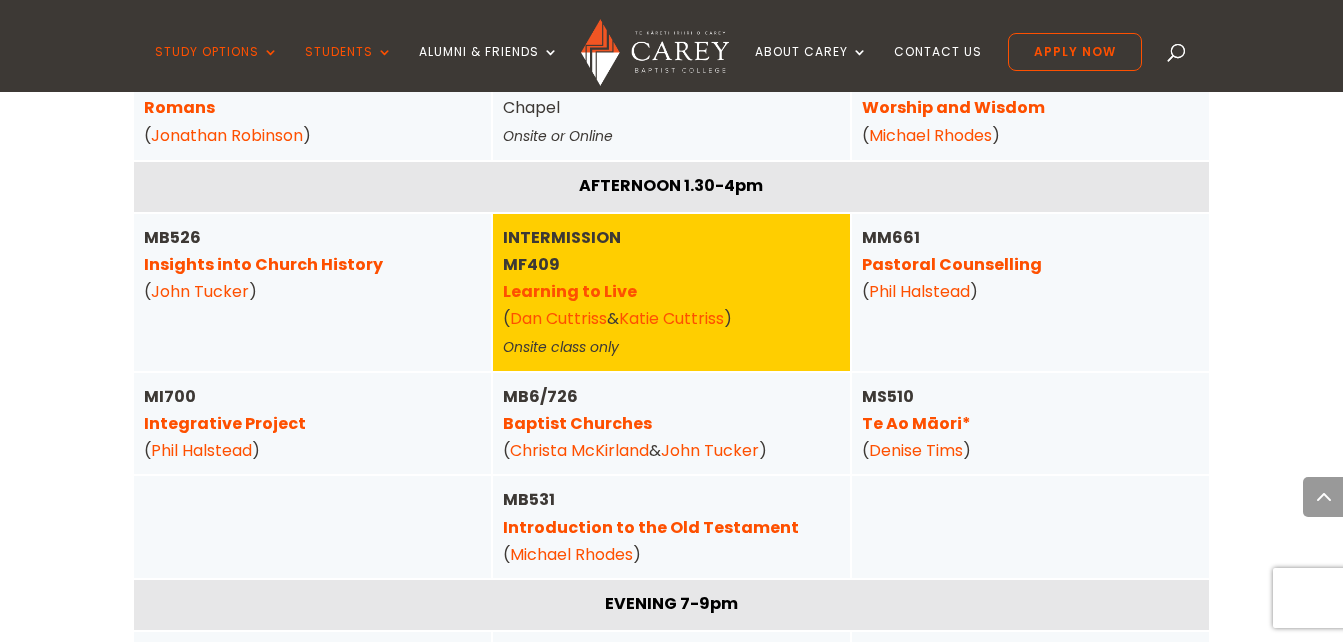 scroll, scrollTop: 3341, scrollLeft: 0, axis: vertical 